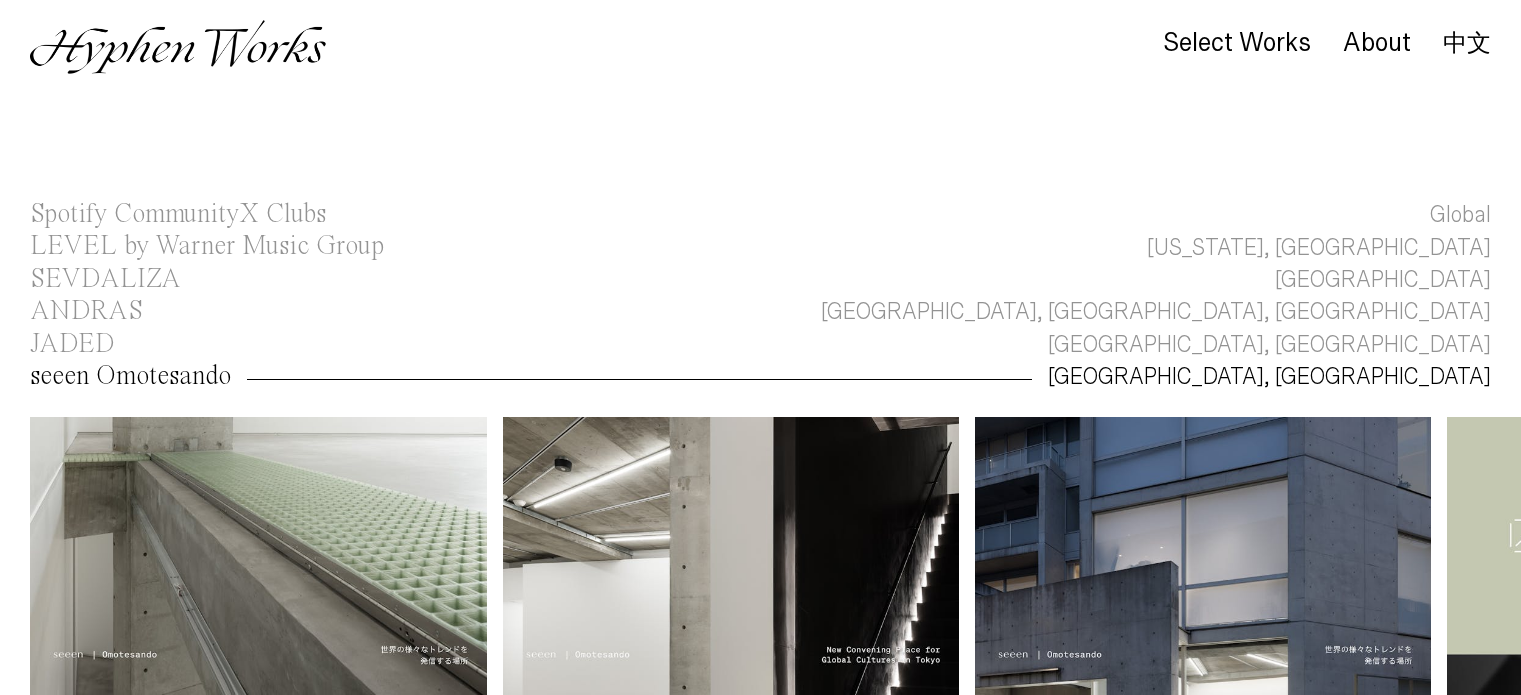 scroll, scrollTop: 38, scrollLeft: 0, axis: vertical 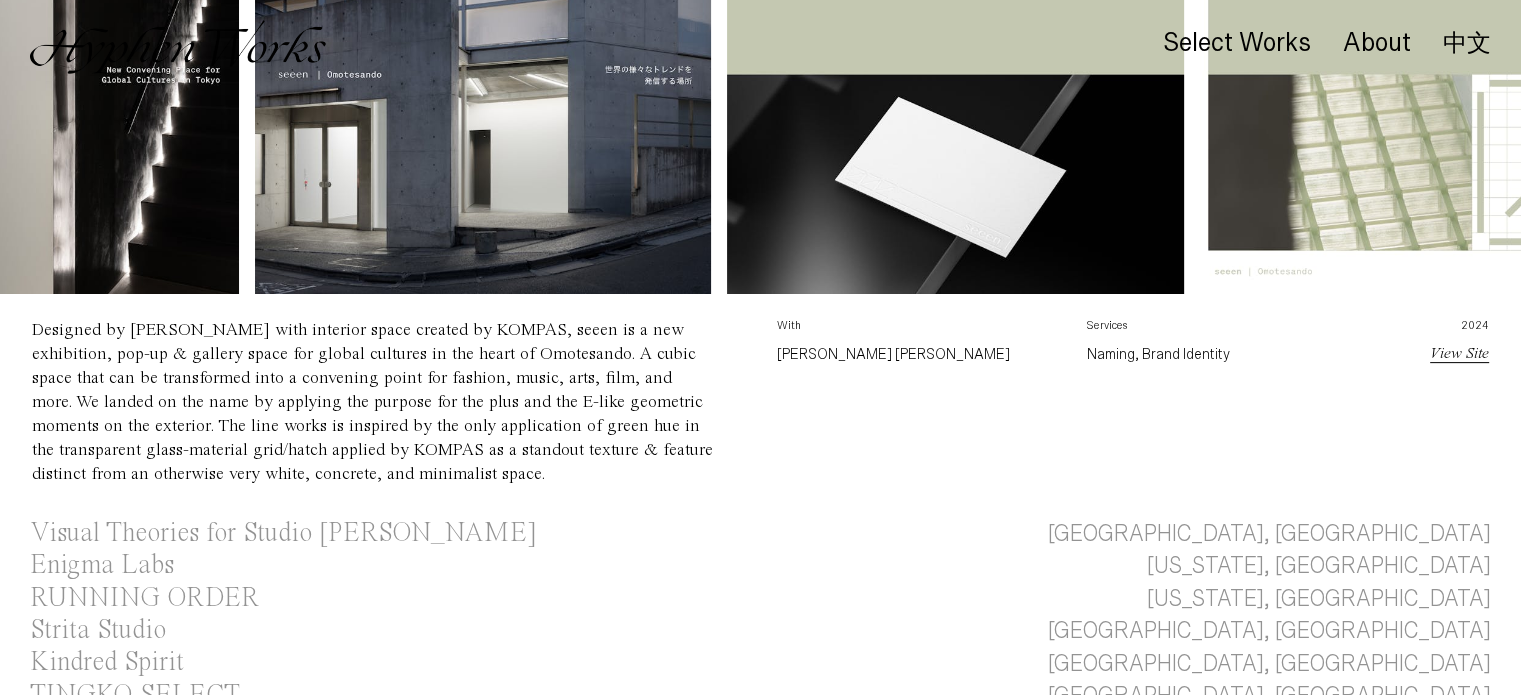 click at bounding box center (483, 65) 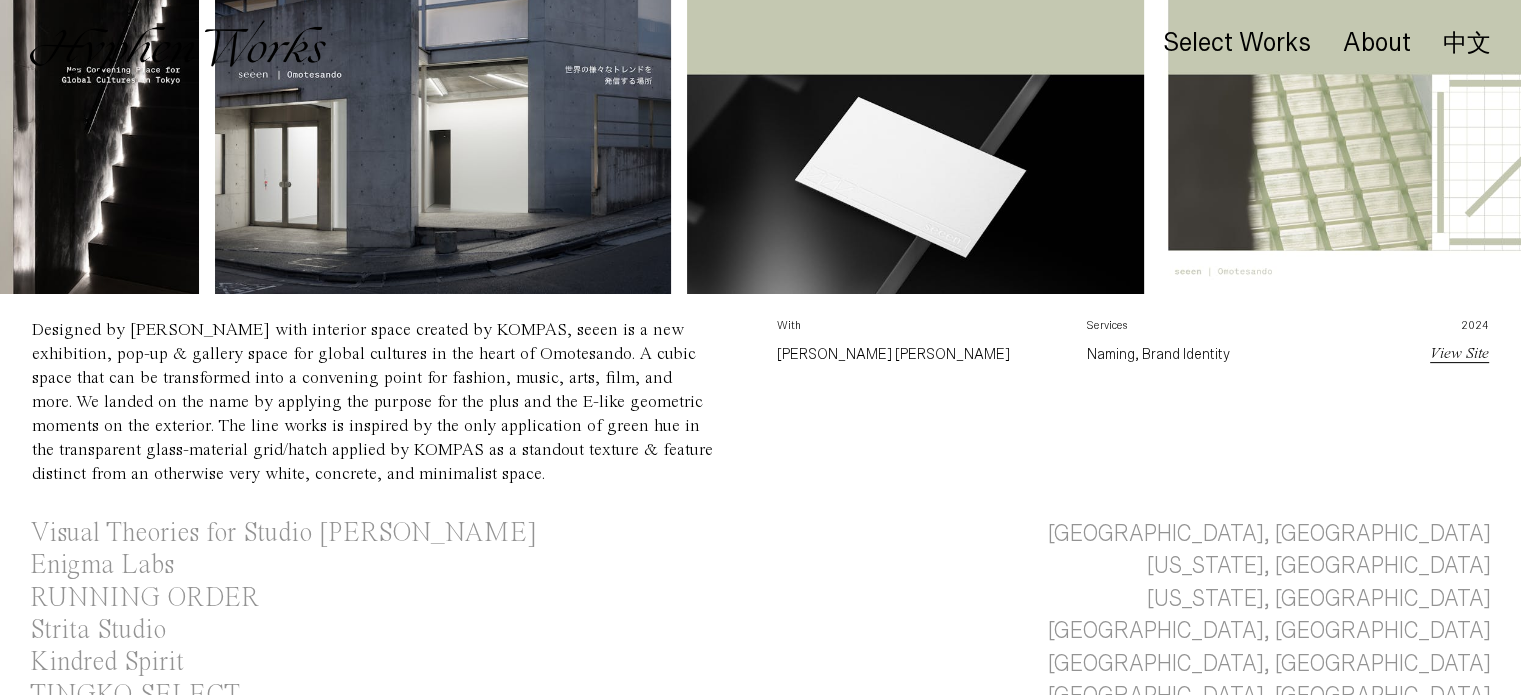 scroll, scrollTop: 0, scrollLeft: 762, axis: horizontal 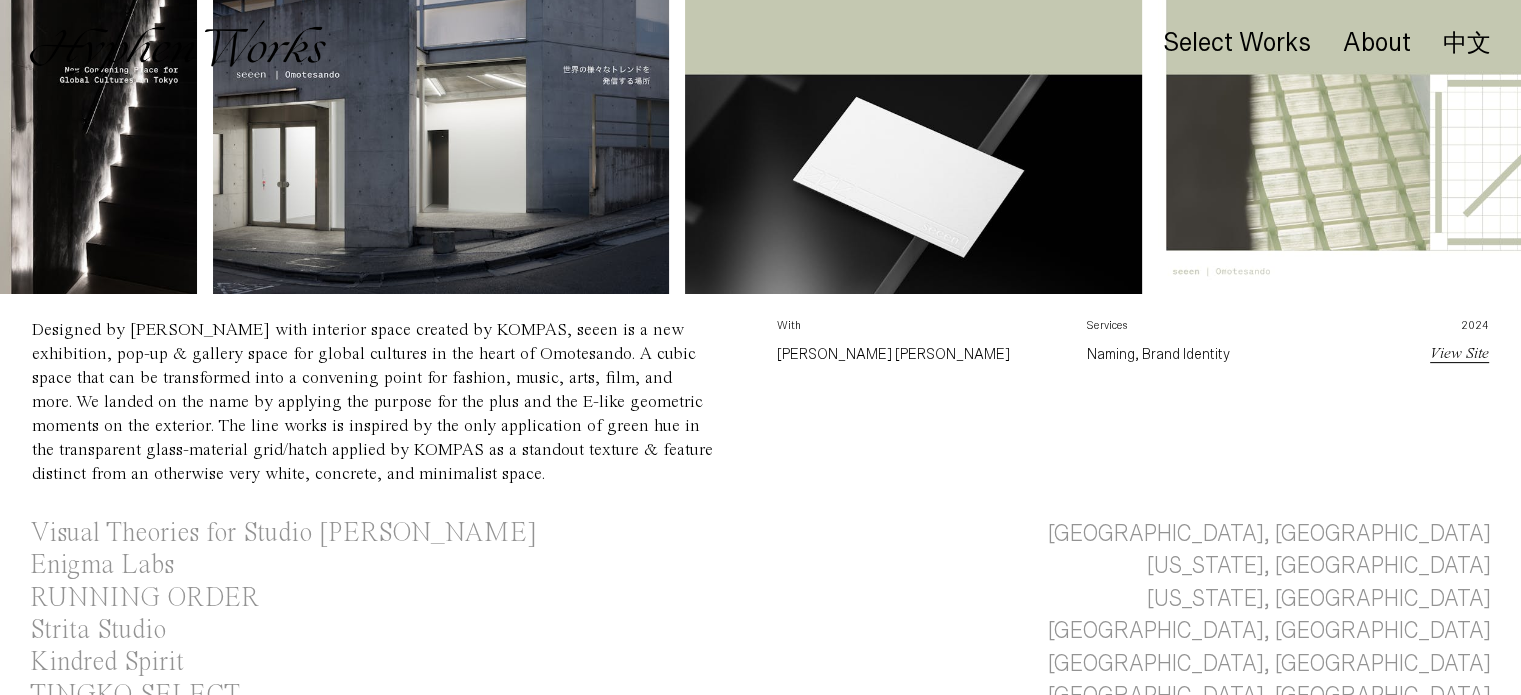 click at bounding box center (441, 65) 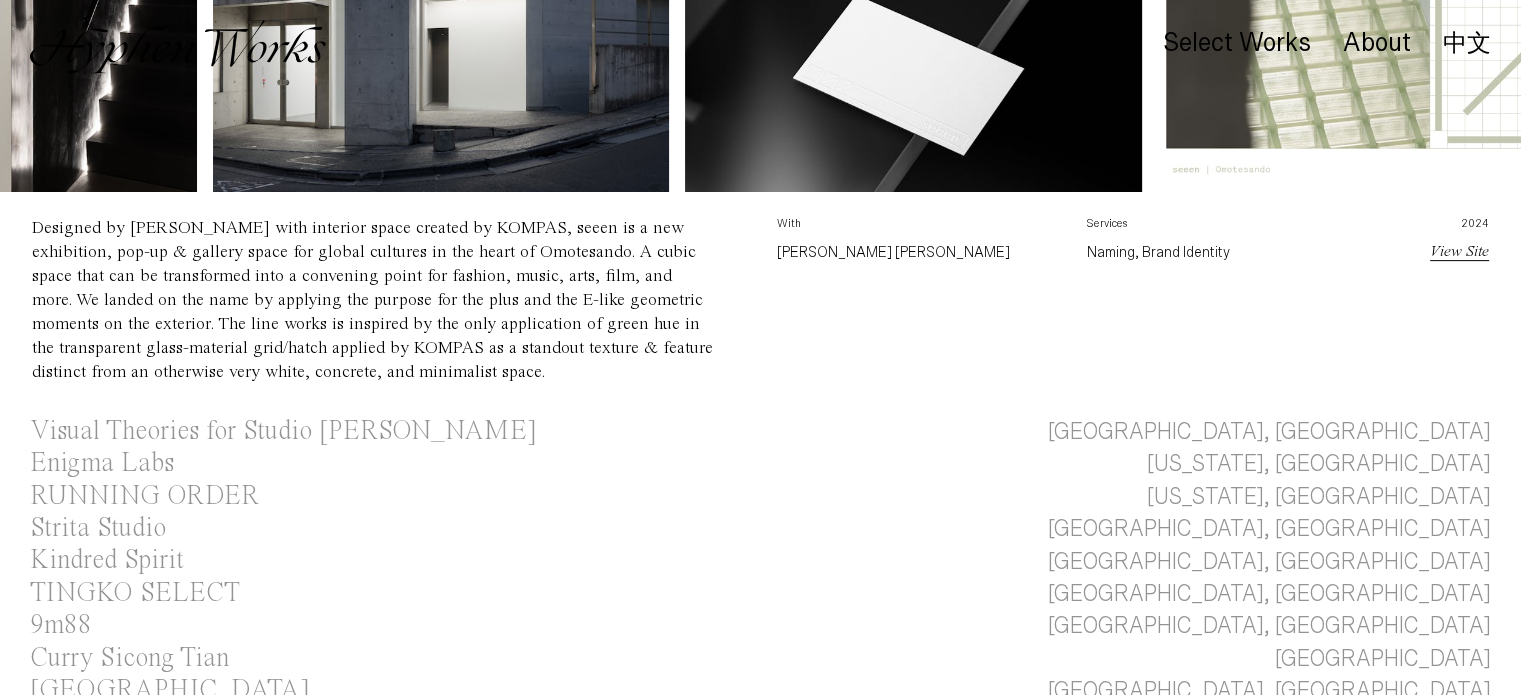 scroll, scrollTop: 0, scrollLeft: 760, axis: horizontal 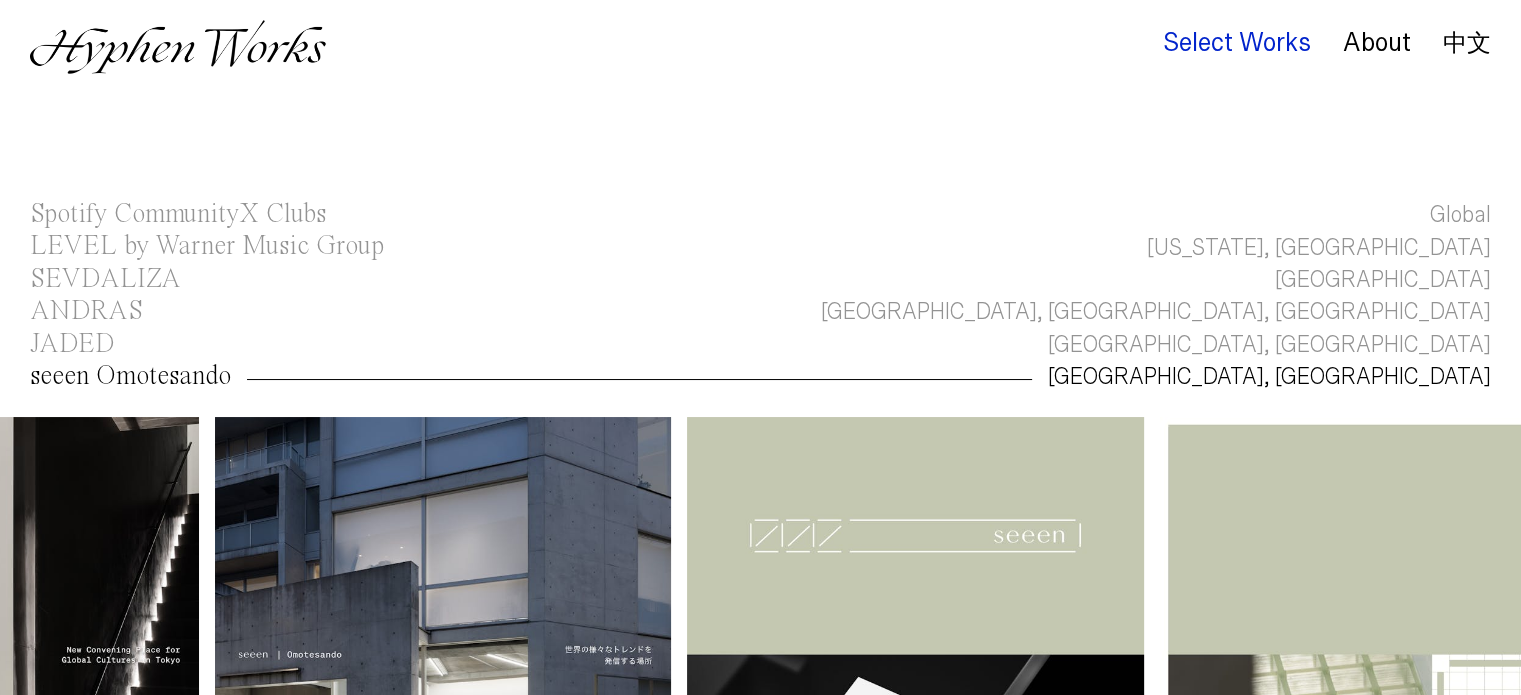 click on "Select Works" at bounding box center (1237, 43) 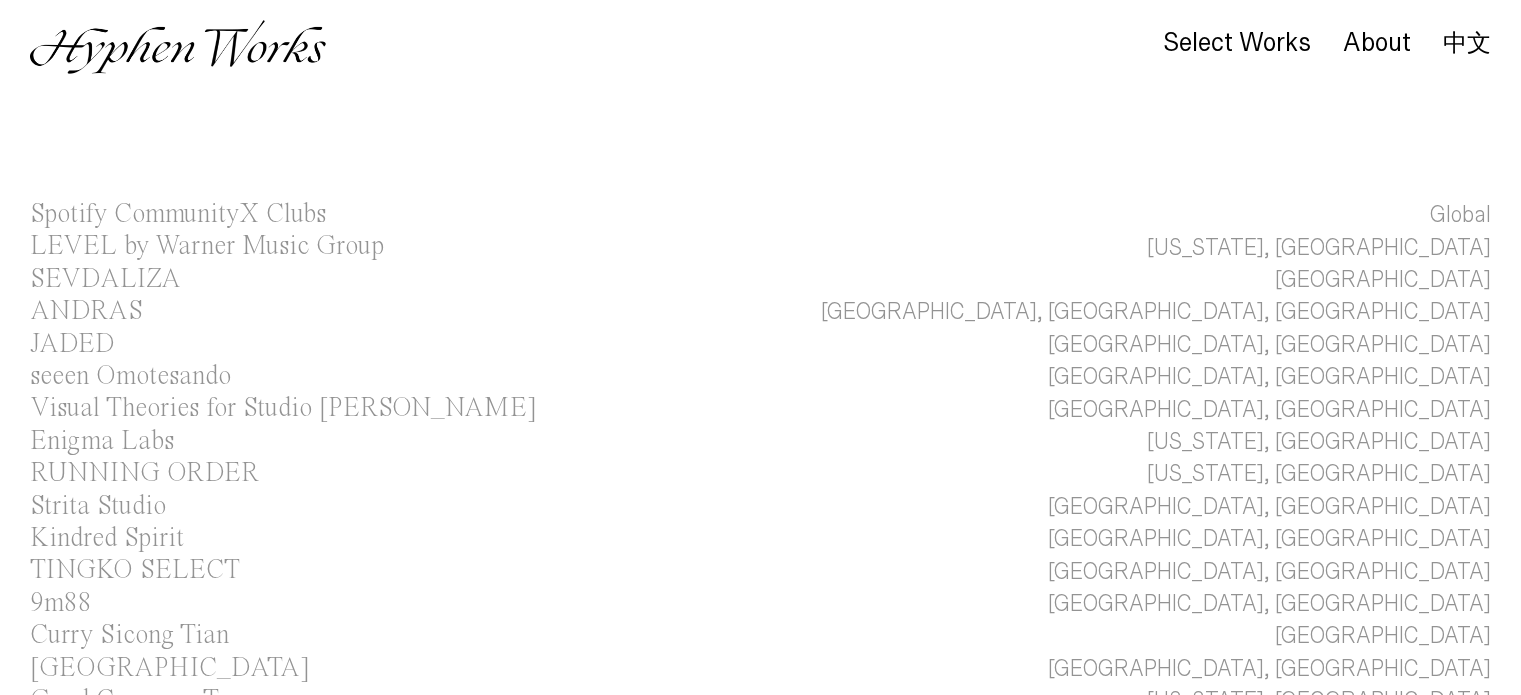 scroll, scrollTop: 56, scrollLeft: 0, axis: vertical 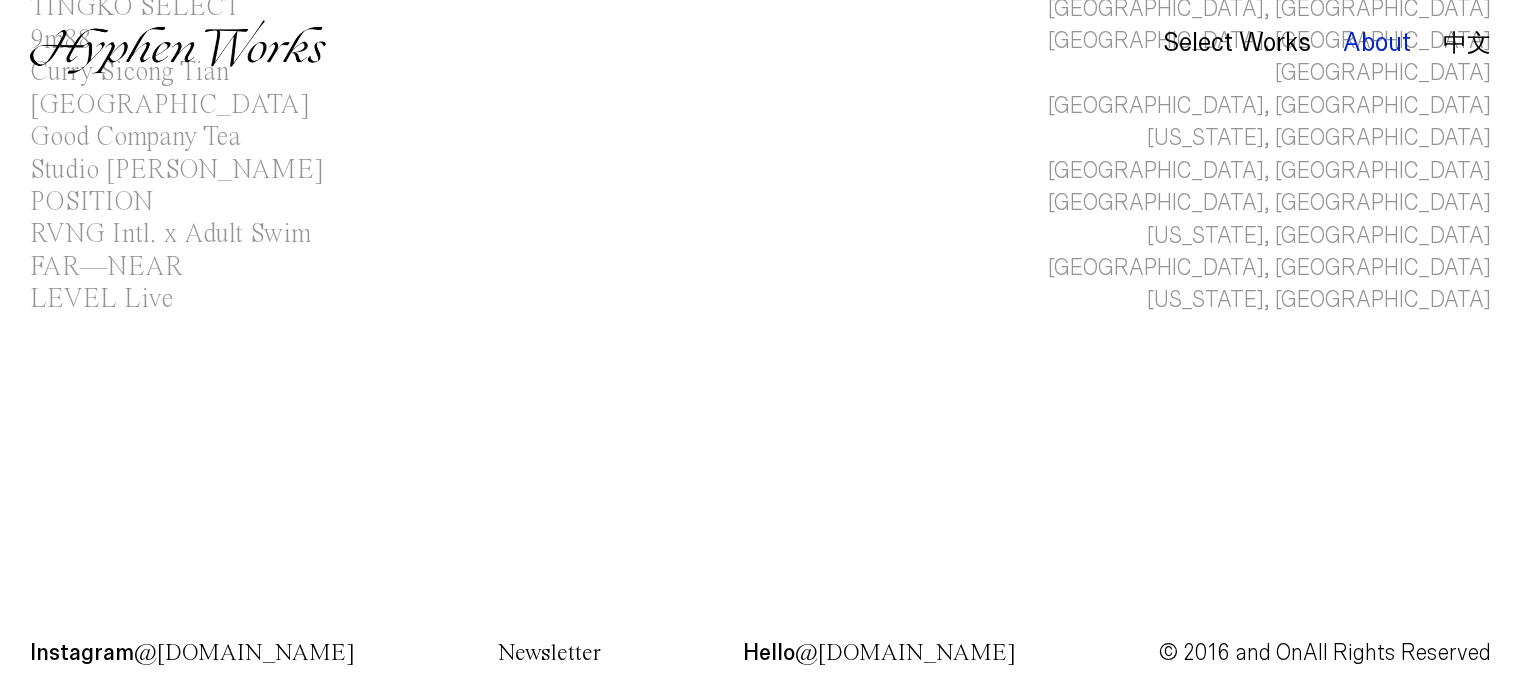 click on "About" at bounding box center [1377, 43] 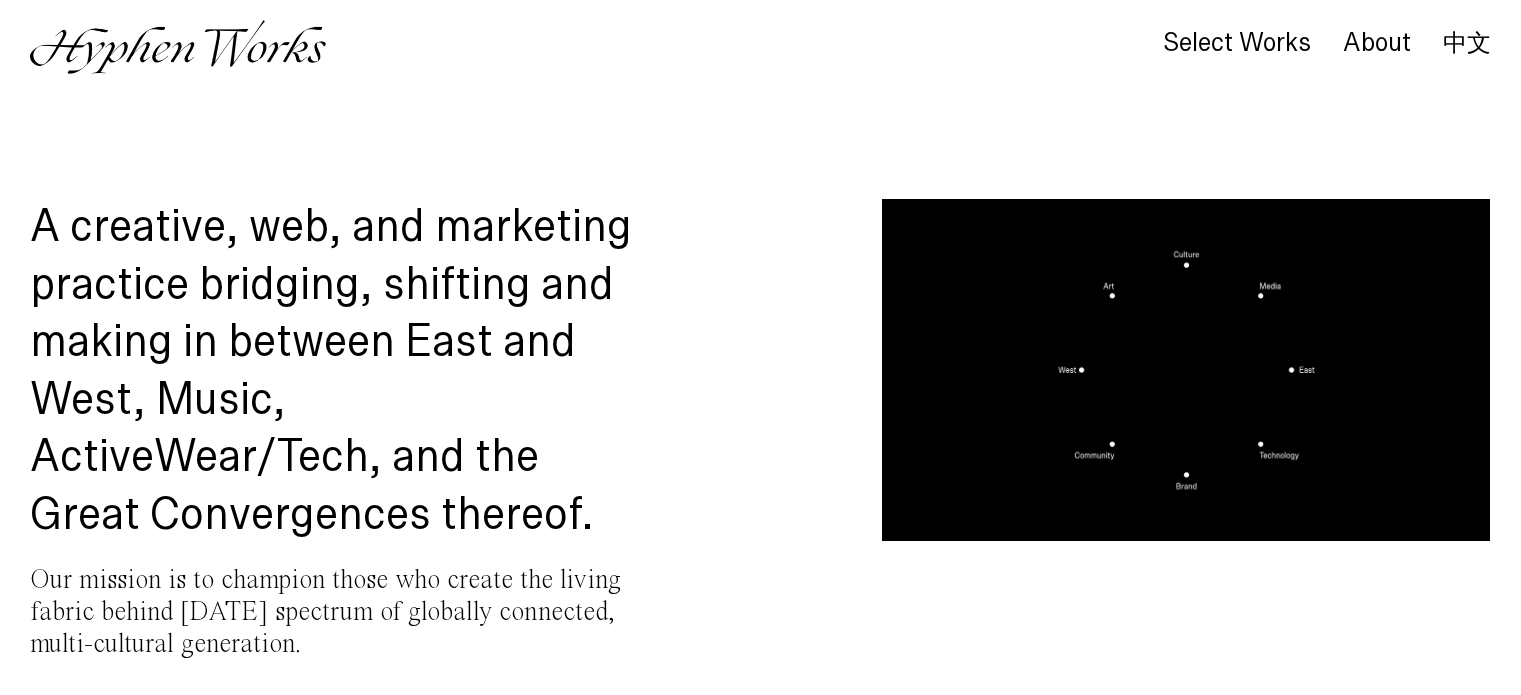 scroll, scrollTop: 0, scrollLeft: 0, axis: both 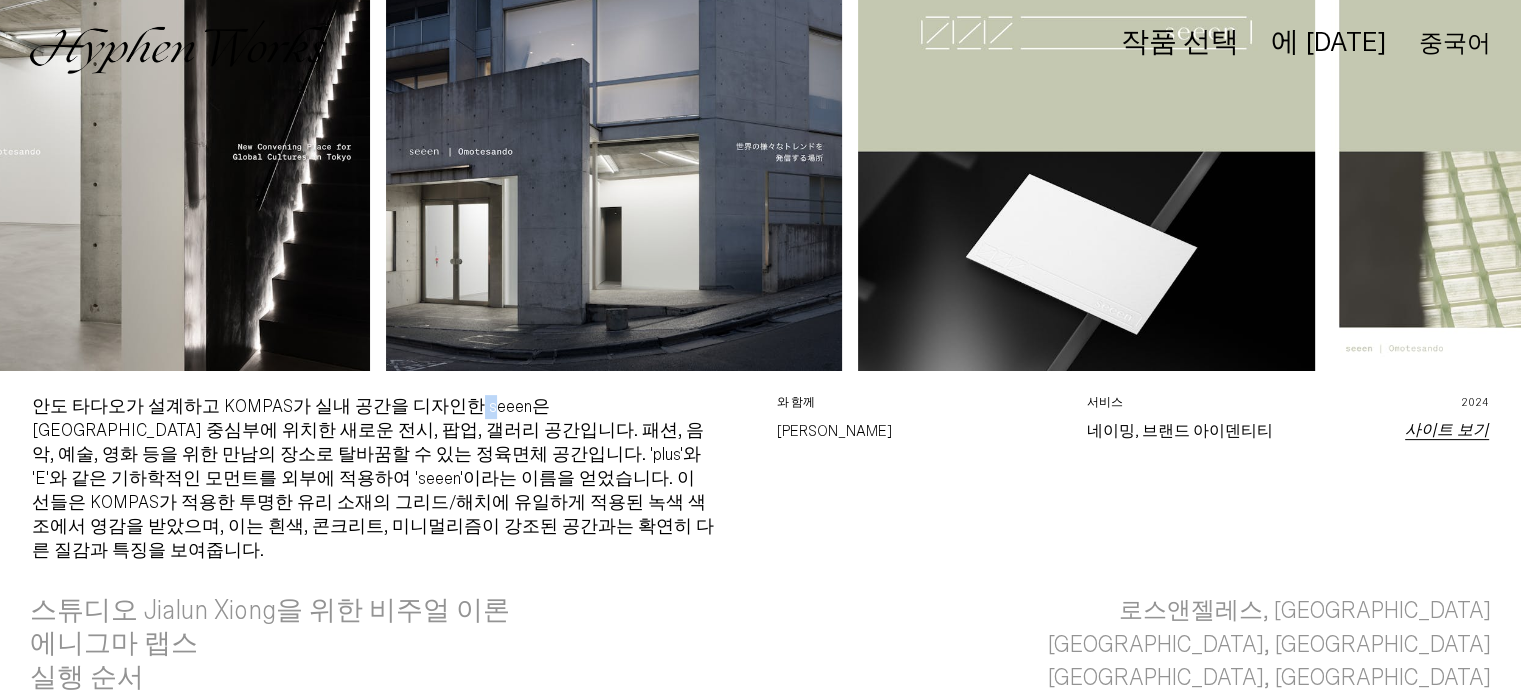 drag, startPoint x: 448, startPoint y: 407, endPoint x: 466, endPoint y: 421, distance: 22.803509 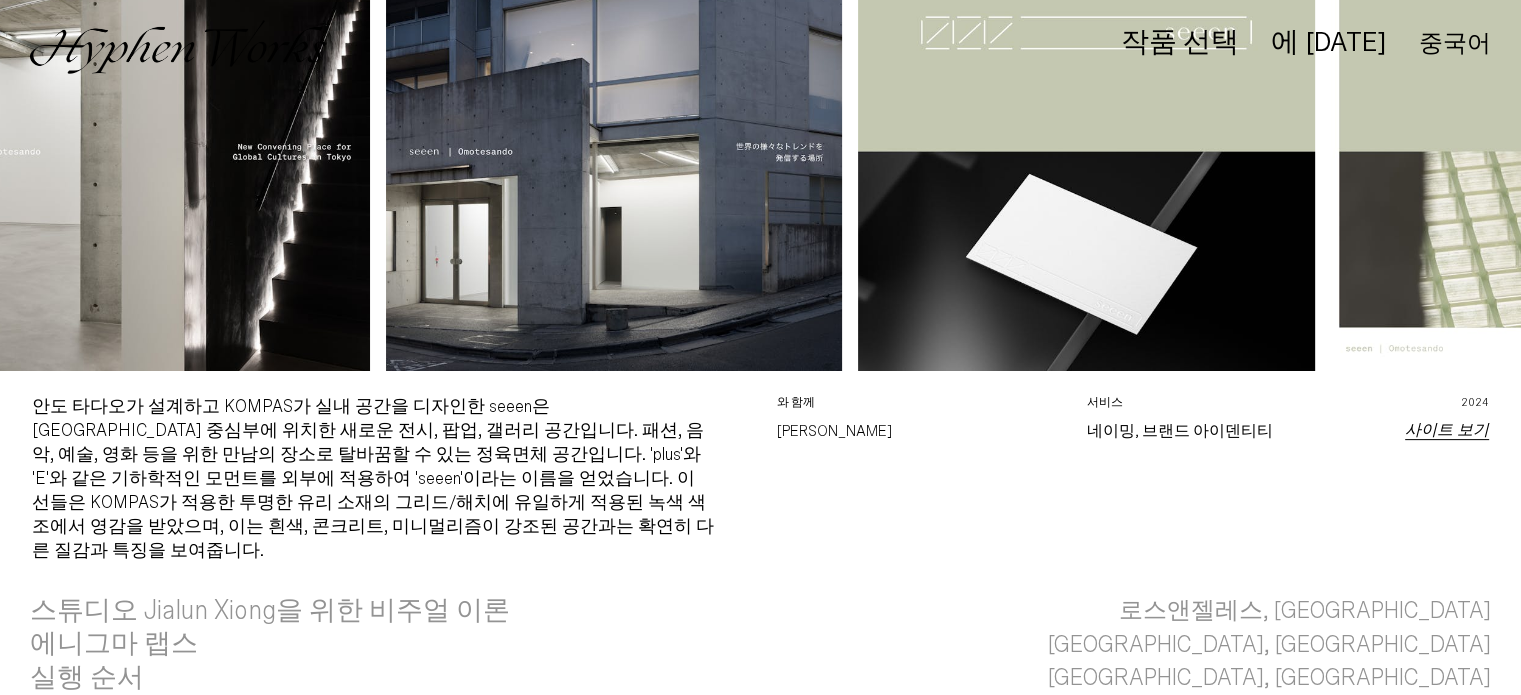 click on "안도 타다오가 설계하고 KOMPAS가 실내 공간을 디자인한 seeen은 [GEOGRAPHIC_DATA] 중심부에 위치한 새로운 전시, 팝업, 갤러리 공간입니다. 패션, 음악, 예술, 영화 등을 위한 만남의 장소로 탈바꿈할 수 있는 정육면체 공간입니다. 'plus'와 'E'와 같은 기하학적인 모먼트를 외부에 적용하여 'seeen'이라는 이름을 얻었습니다. 이 선들은 KOMPAS가 적용한 투명한 유리 소재의 그리드/해치에 유일하게 적용된 녹색 색조에서 영감을 받았으며, 이는 흰색, 콘크리트, 미니멀리즘이 강조된 공간과는 확연히 다른 질감과 특징을 보여줍니다." at bounding box center [373, 479] 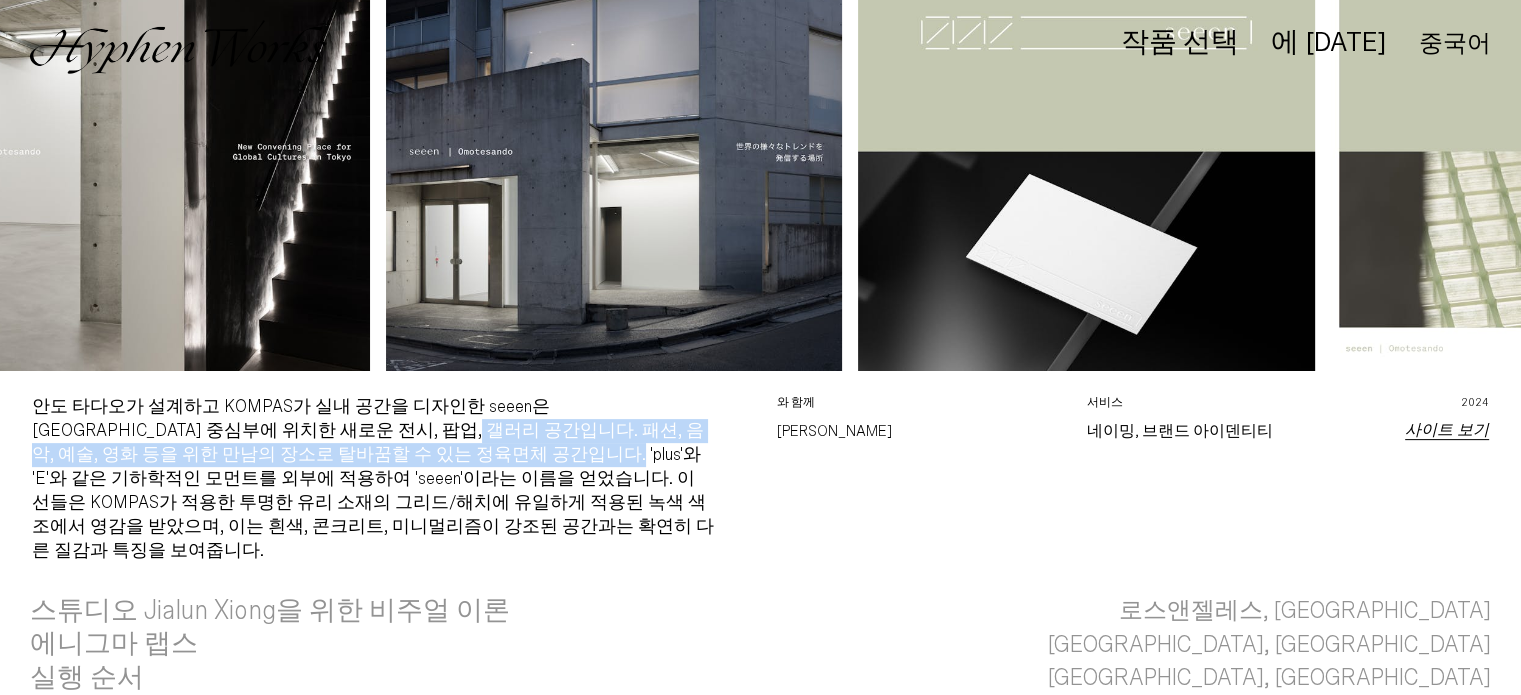 drag, startPoint x: 332, startPoint y: 440, endPoint x: 367, endPoint y: 471, distance: 46.75468 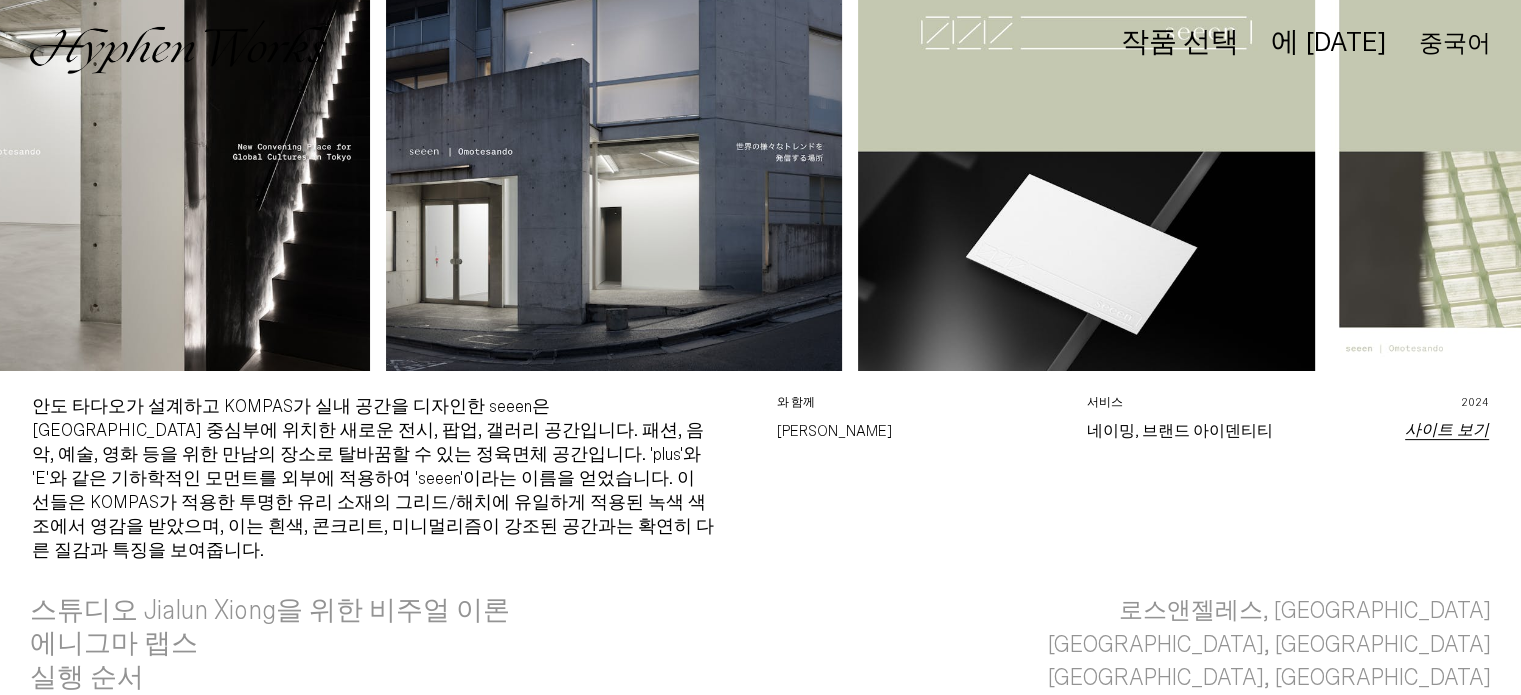 click on "안도 타다오가 설계하고 KOMPAS가 실내 공간을 디자인한 seeen은 [GEOGRAPHIC_DATA] 중심부에 위치한 새로운 전시, 팝업, 갤러리 공간입니다. 패션, 음악, 예술, 영화 등을 위한 만남의 장소로 탈바꿈할 수 있는 정육면체 공간입니다. 'plus'와 'E'와 같은 기하학적인 모먼트를 외부에 적용하여 'seeen'이라는 이름을 얻었습니다. 이 선들은 KOMPAS가 적용한 투명한 유리 소재의 그리드/해치에 유일하게 적용된 녹색 색조에서 영감을 받았으며, 이는 흰색, 콘크리트, 미니멀리즘이 강조된 공간과는 확연히 다른 질감과 특징을 보여줍니다." at bounding box center [373, 479] 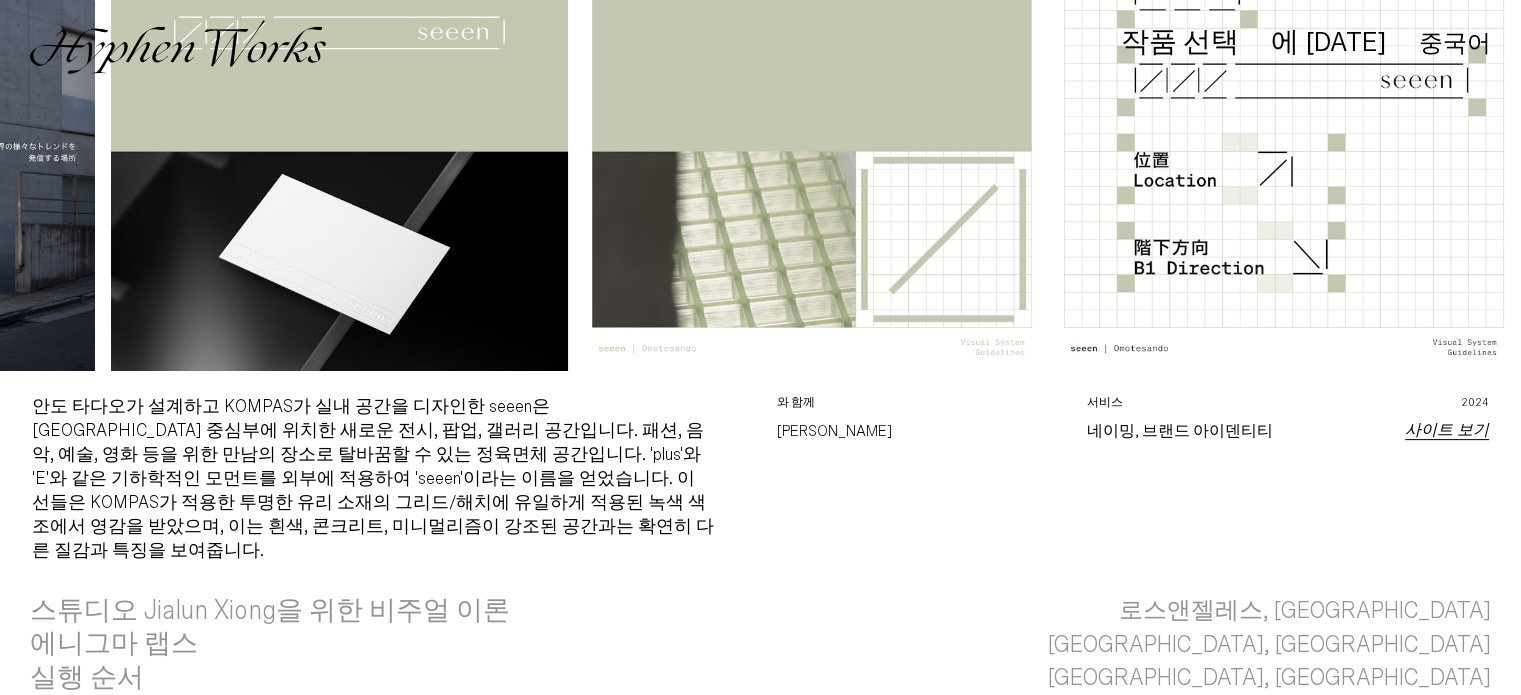 scroll, scrollTop: 0, scrollLeft: 1076, axis: horizontal 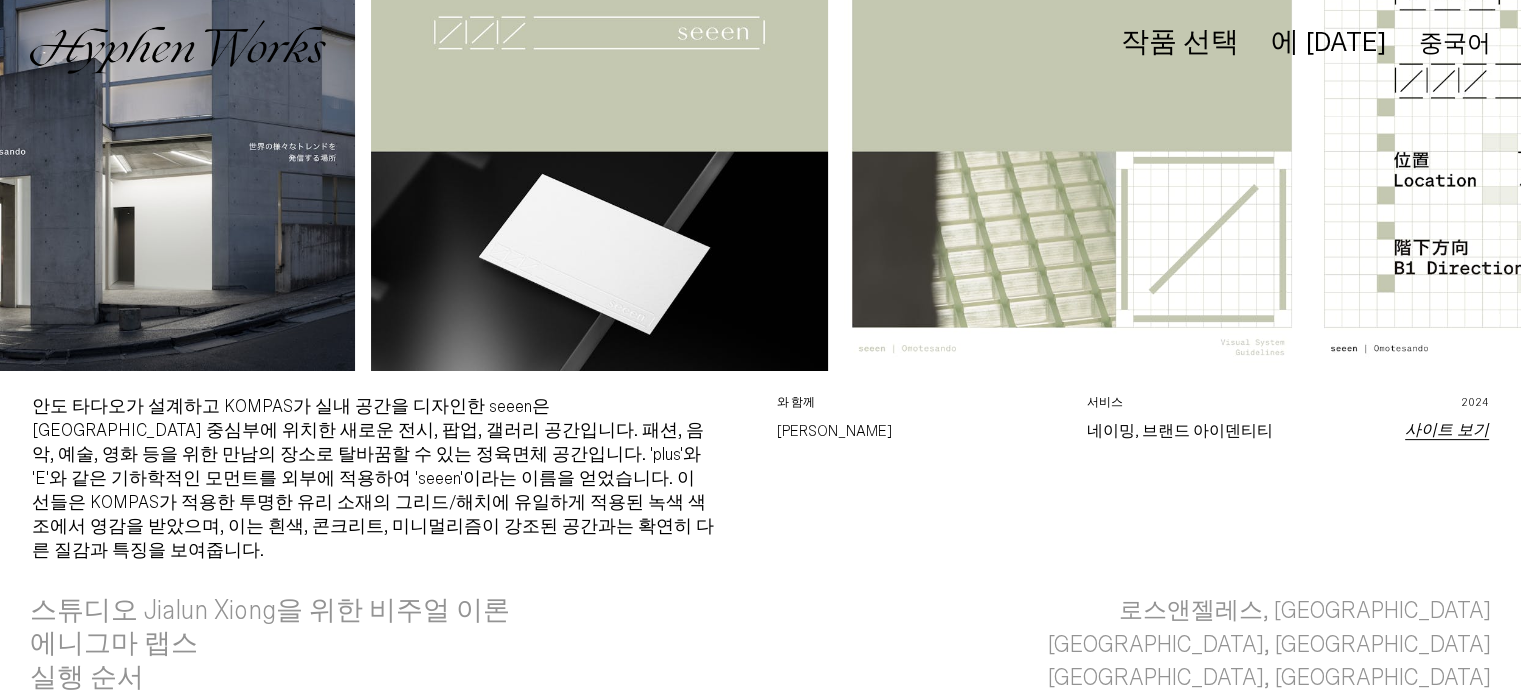 click on "안도 타다오가 설계하고 KOMPAS가 실내 공간을 디자인한 seeen은 [GEOGRAPHIC_DATA] 중심부에 위치한 새로운 전시, 팝업, 갤러리 공간입니다. 패션, 음악, 예술, 영화 등을 위한 만남의 장소로 탈바꿈할 수 있는 정육면체 공간입니다. 'plus'와 'E'와 같은 기하학적인 모먼트를 외부에 적용하여 'seeen'이라는 이름을 얻었습니다. 이 선들은 KOMPAS가 적용한 투명한 유리 소재의 그리드/해치에 유일하게 적용된 녹색 색조에서 영감을 받았으며, 이는 흰색, 콘크리트, 미니멀리즘이 강조된 공간과는 확연히 다른 질감과 특징을 보여줍니다." at bounding box center [373, 479] 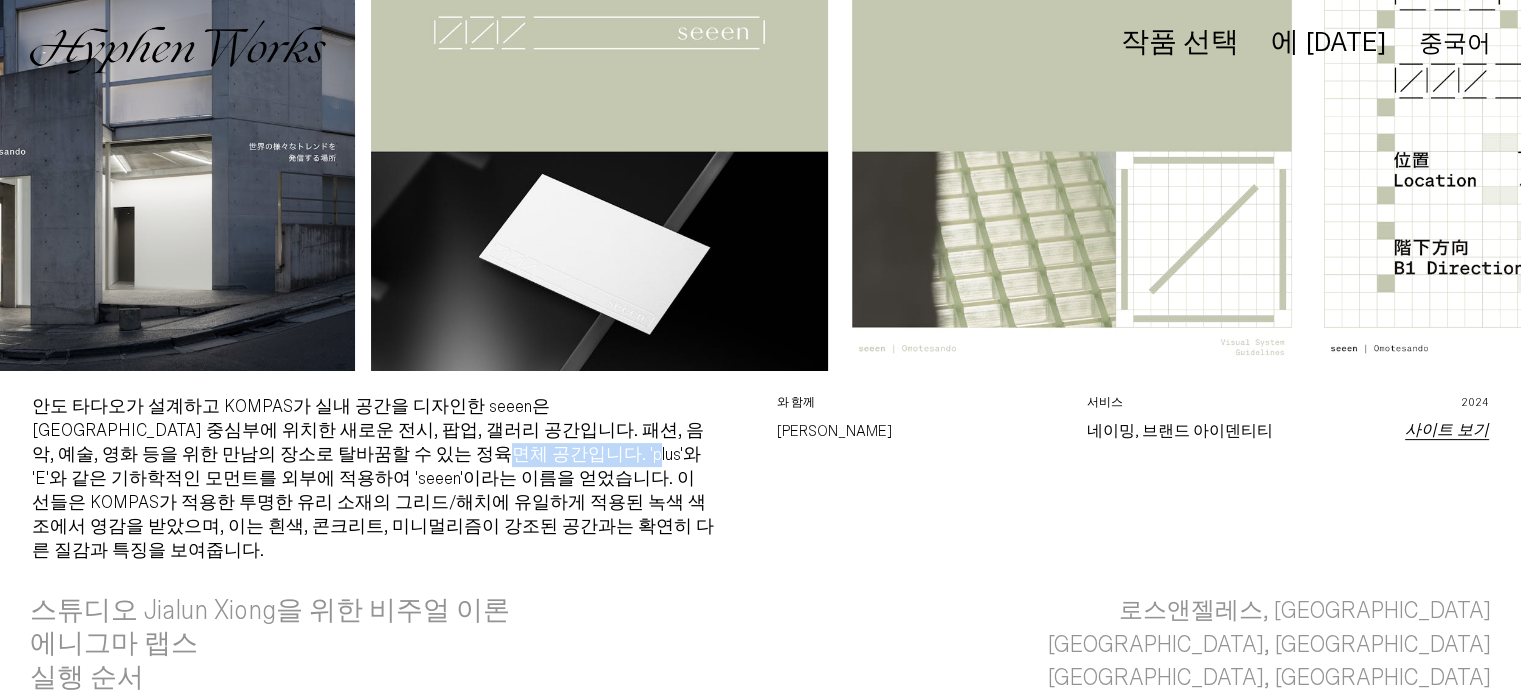 drag, startPoint x: 329, startPoint y: 461, endPoint x: 408, endPoint y: 469, distance: 79.40403 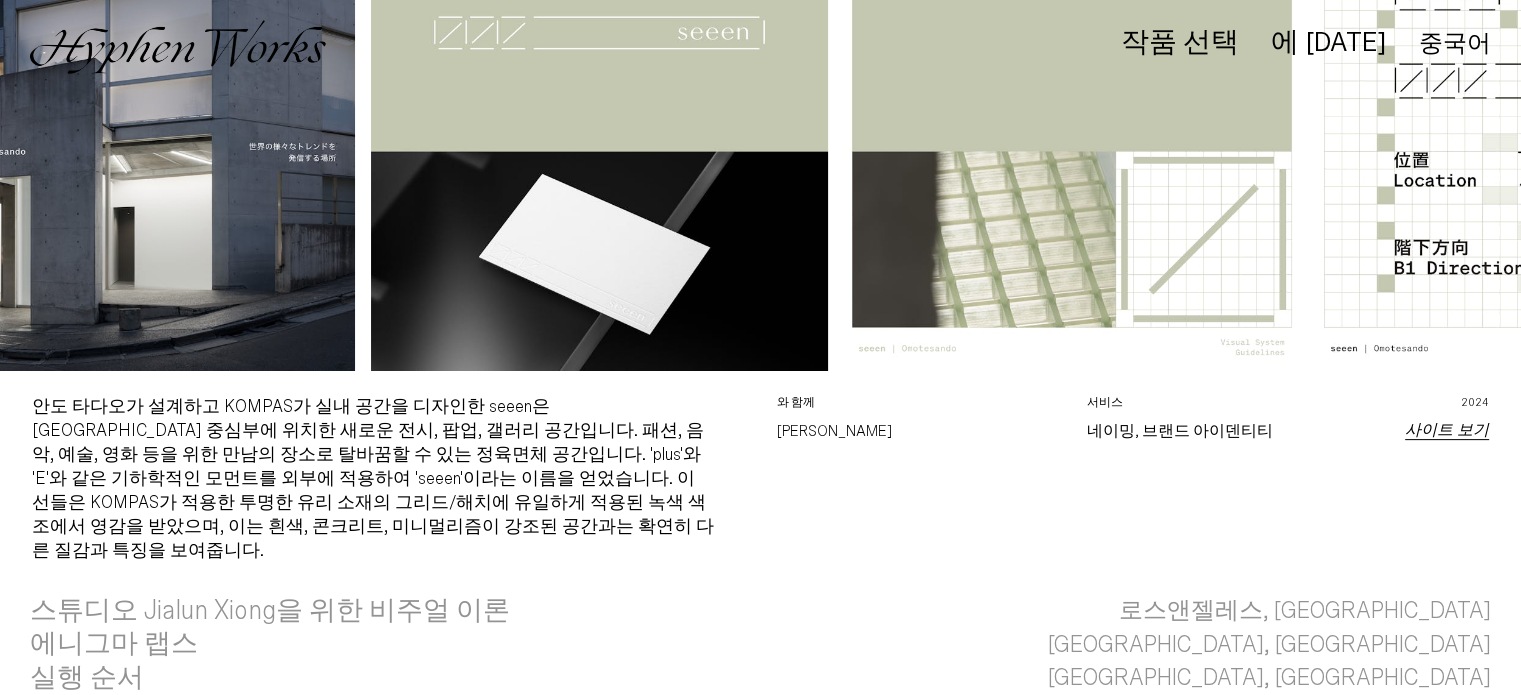 click on "안도 타다오가 설계하고 KOMPAS가 실내 공간을 디자인한 seeen은 [GEOGRAPHIC_DATA] 중심부에 위치한 새로운 전시, 팝업, 갤러리 공간입니다. 패션, 음악, 예술, 영화 등을 위한 만남의 장소로 탈바꿈할 수 있는 정육면체 공간입니다. 'plus'와 'E'와 같은 기하학적인 모먼트를 외부에 적용하여 'seeen'이라는 이름을 얻었습니다. 이 선들은 KOMPAS가 적용한 투명한 유리 소재의 그리드/해치에 유일하게 적용된 녹색 색조에서 영감을 받았으며, 이는 흰색, 콘크리트, 미니멀리즘이 강조된 공간과는 확연히 다른 질감과 특징을 보여줍니다." at bounding box center [373, 479] 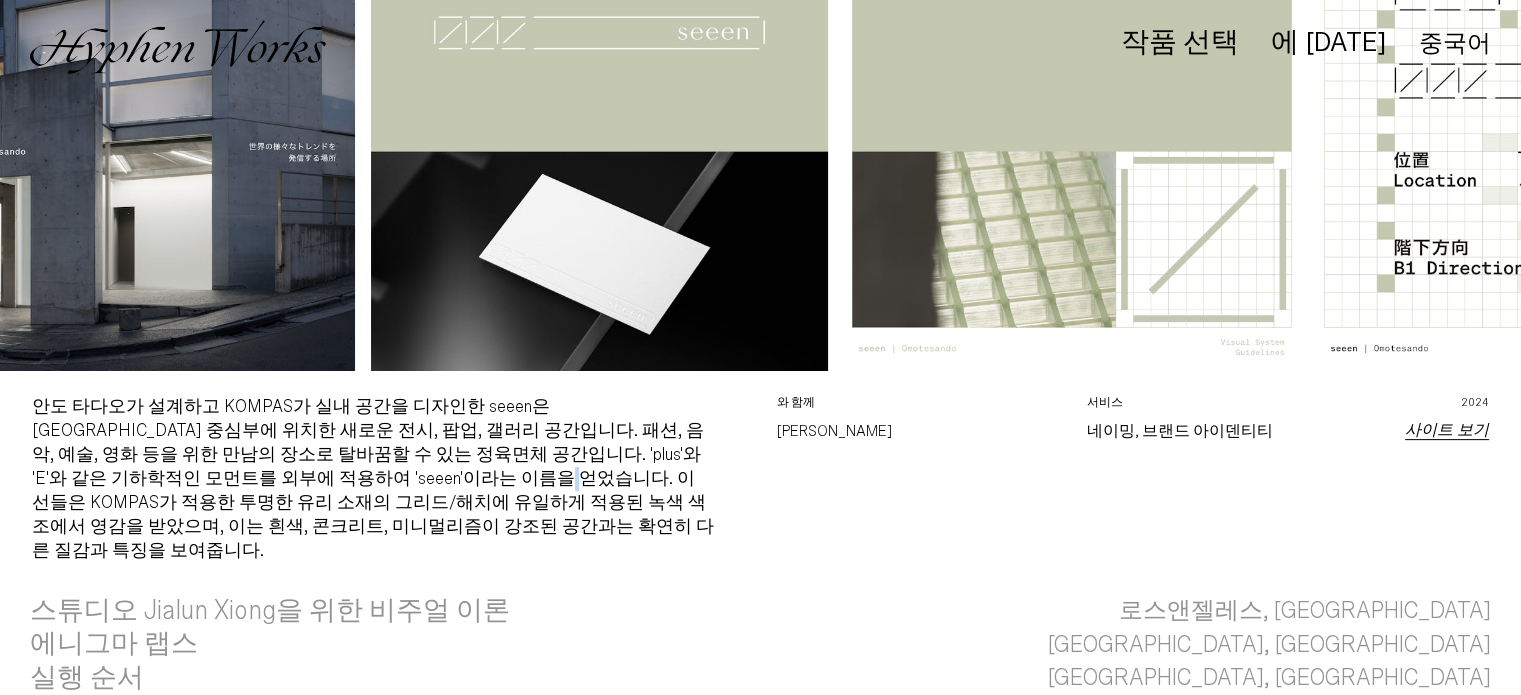 drag, startPoint x: 331, startPoint y: 487, endPoint x: 468, endPoint y: 493, distance: 137.13132 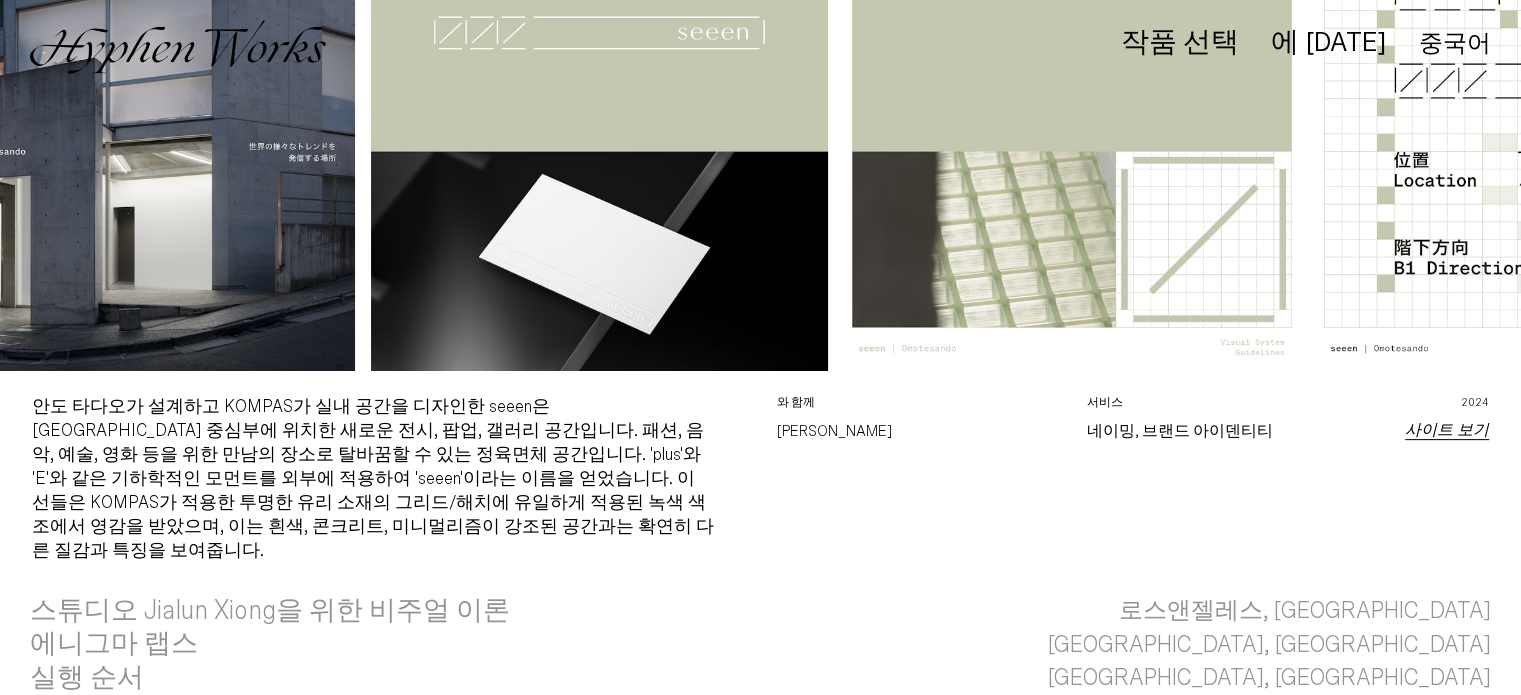 click on "안도 타다오가 설계하고 KOMPAS가 실내 공간을 디자인한 seeen은 [GEOGRAPHIC_DATA] 중심부에 위치한 새로운 전시, 팝업, 갤러리 공간입니다. 패션, 음악, 예술, 영화 등을 위한 만남의 장소로 탈바꿈할 수 있는 정육면체 공간입니다. 'plus'와 'E'와 같은 기하학적인 모먼트를 외부에 적용하여 'seeen'이라는 이름을 얻었습니다. 이 선들은 KOMPAS가 적용한 투명한 유리 소재의 그리드/해치에 유일하게 적용된 녹색 색조에서 영감을 받았으며, 이는 흰색, 콘크리트, 미니멀리즘이 강조된 공간과는 확연히 다른 질감과 특징을 보여줍니다." at bounding box center (373, 479) 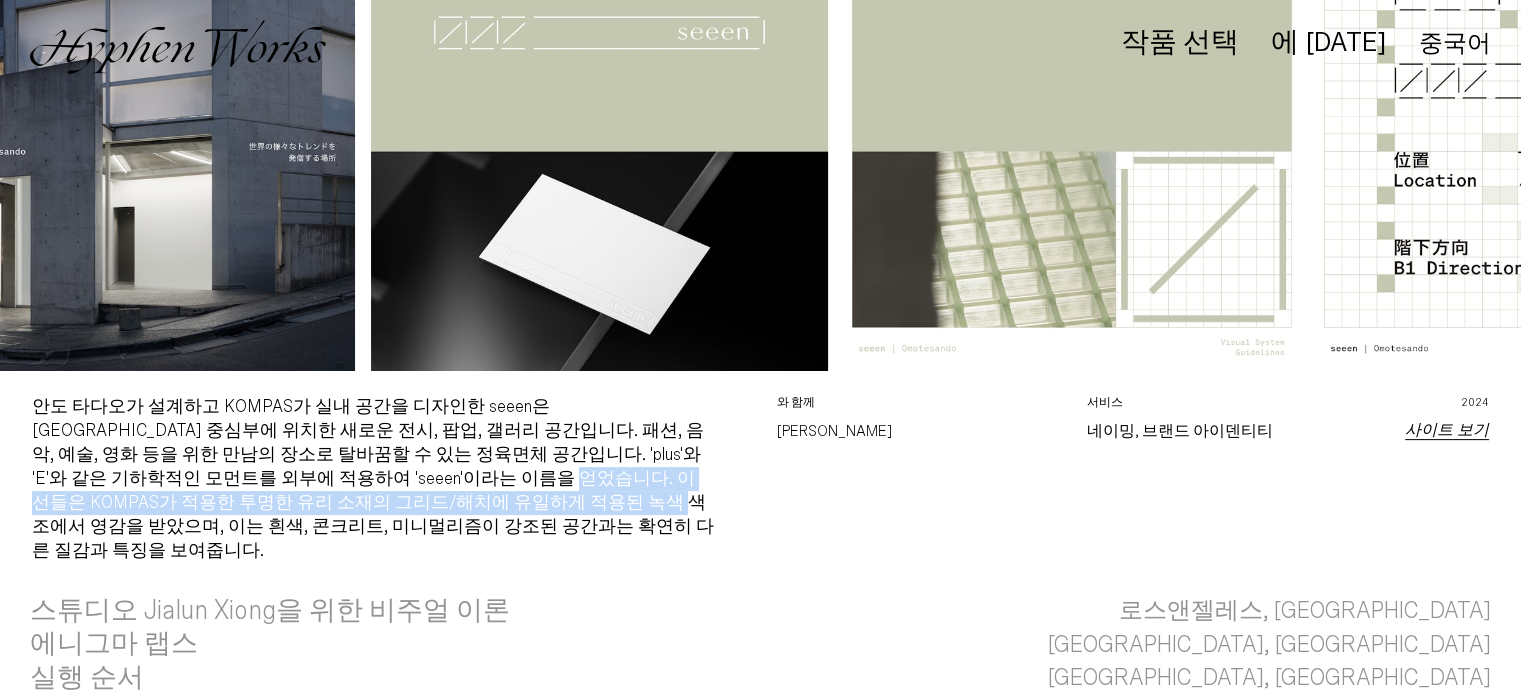 drag, startPoint x: 348, startPoint y: 478, endPoint x: 396, endPoint y: 504, distance: 54.589375 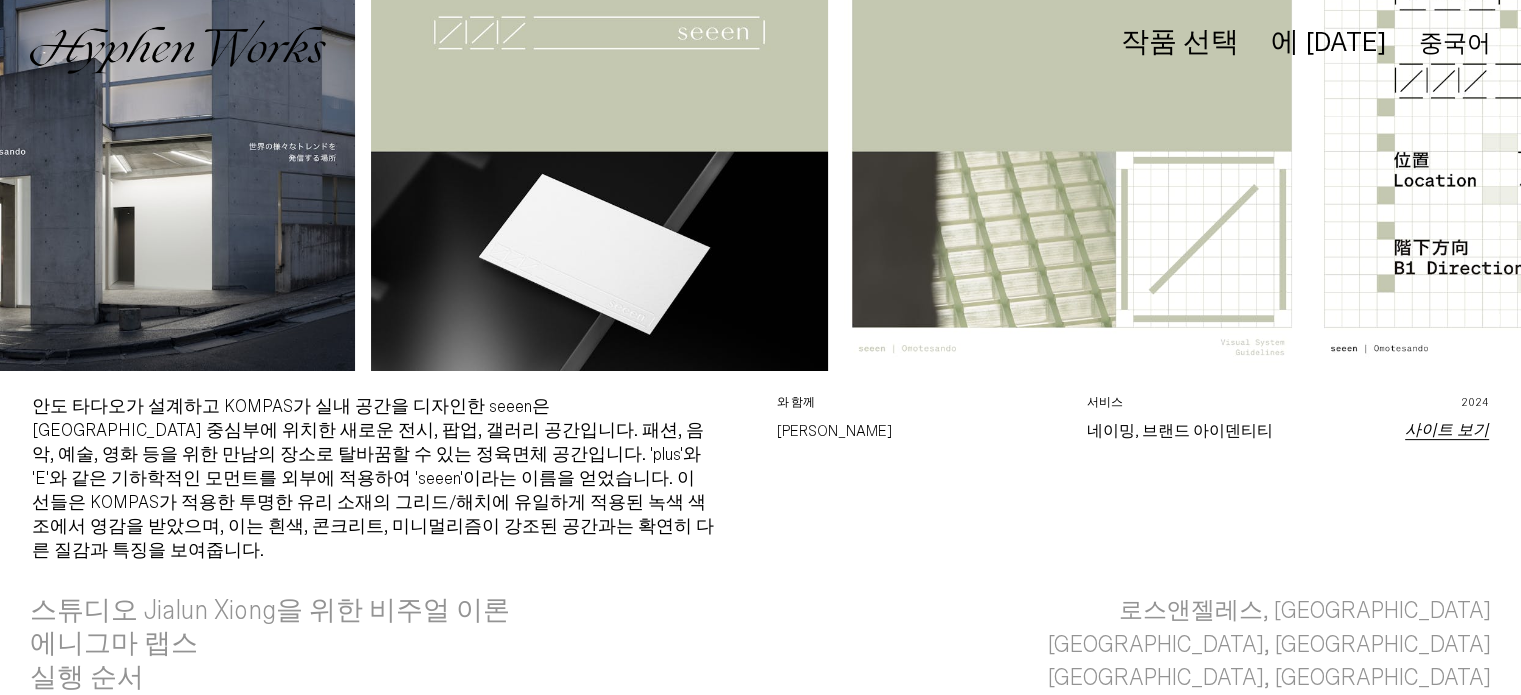 click on "안도 타다오가 설계하고 KOMPAS가 실내 공간을 디자인한 seeen은 [GEOGRAPHIC_DATA] 중심부에 위치한 새로운 전시, 팝업, 갤러리 공간입니다. 패션, 음악, 예술, 영화 등을 위한 만남의 장소로 탈바꿈할 수 있는 정육면체 공간입니다. 'plus'와 'E'와 같은 기하학적인 모먼트를 외부에 적용하여 'seeen'이라는 이름을 얻었습니다. 이 선들은 KOMPAS가 적용한 투명한 유리 소재의 그리드/해치에 유일하게 적용된 녹색 색조에서 영감을 받았으며, 이는 흰색, 콘크리트, 미니멀리즘이 강조된 공간과는 확연히 다른 질감과 특징을 보여줍니다." at bounding box center (373, 479) 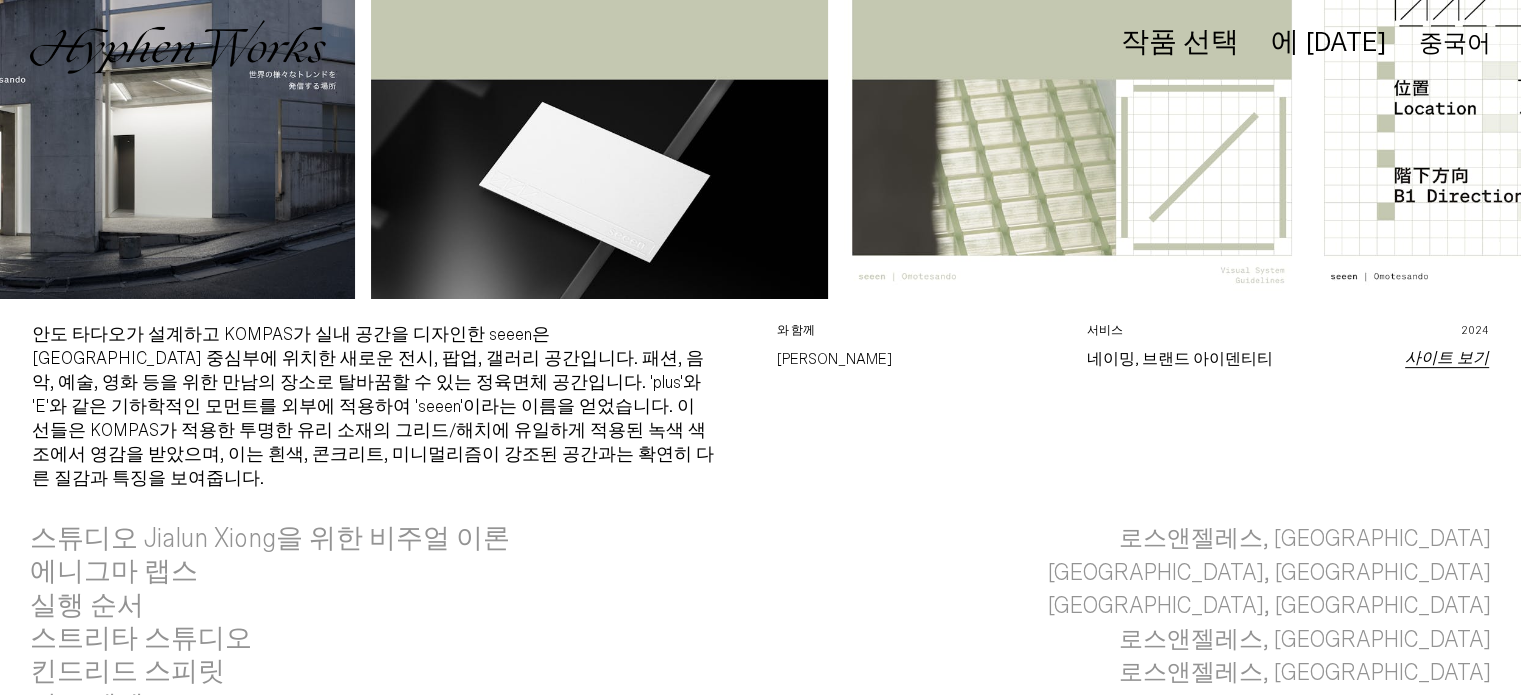 scroll, scrollTop: 133, scrollLeft: 0, axis: vertical 